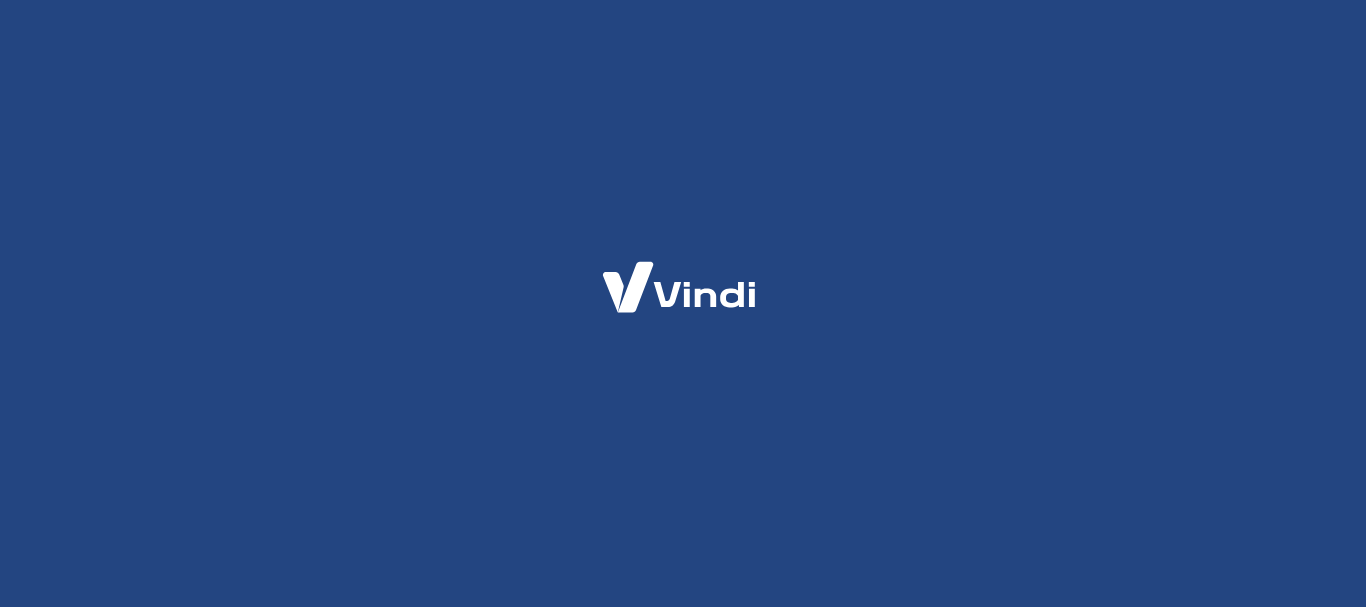 scroll, scrollTop: 0, scrollLeft: 0, axis: both 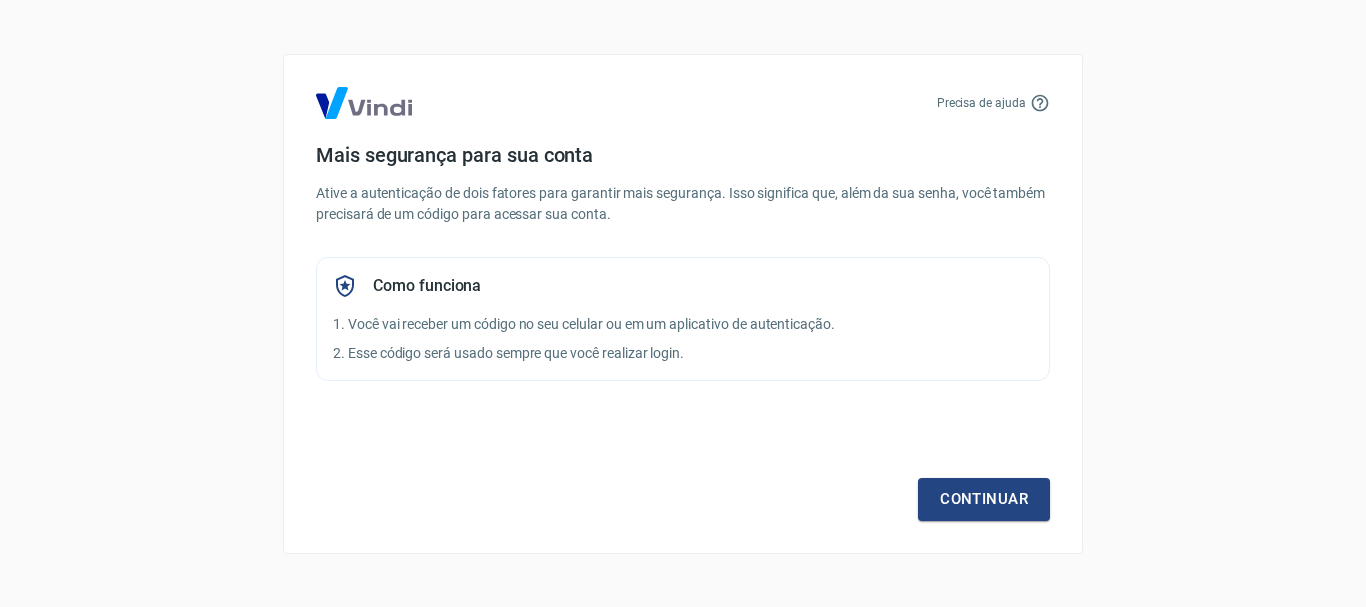 click on "Precisa de ajuda Mais segurança para sua conta Ative a autenticação de dois fatores para garantir mais segurança. Isso significa que, além da sua senha, você também precisará de um código para acessar sua conta. Como funciona 1. Você vai receber um código no seu celular ou em um aplicativo de autenticação. 2. Esse código será usado sempre que você realizar login. Continuar" at bounding box center (683, 304) 